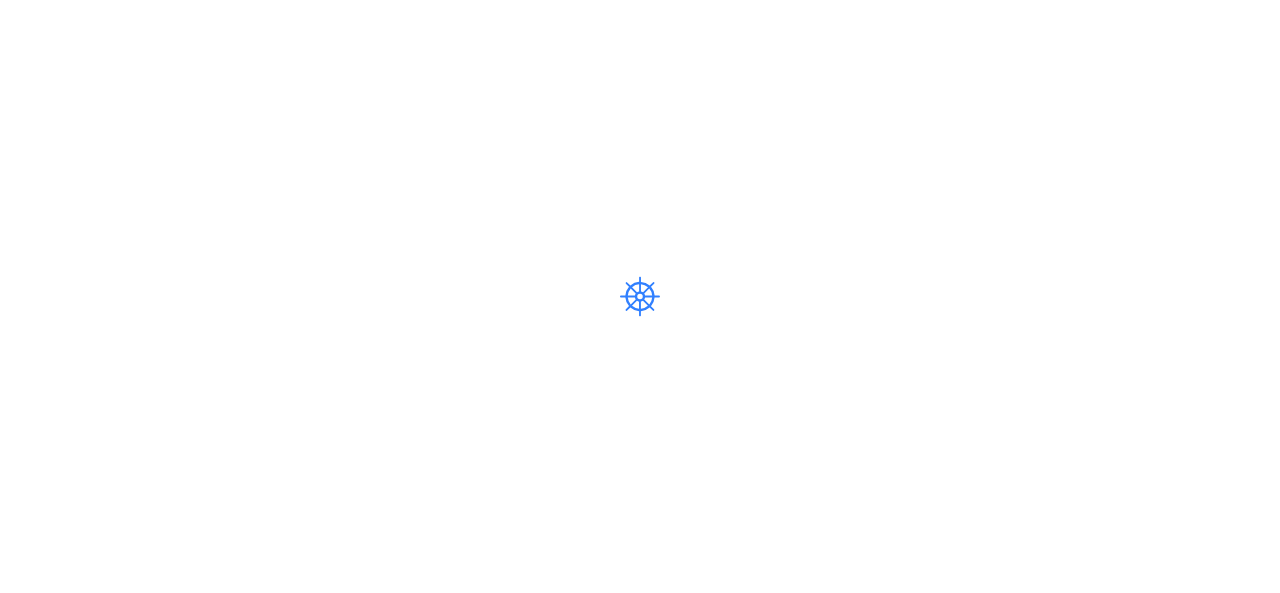scroll, scrollTop: 0, scrollLeft: 0, axis: both 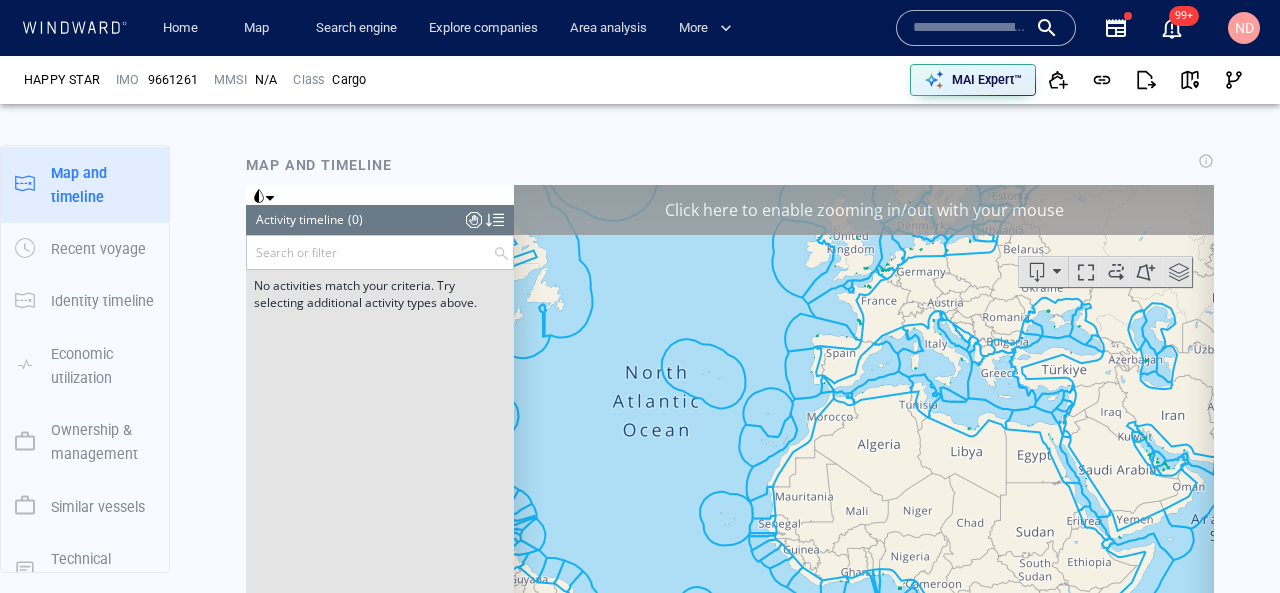 click at bounding box center (970, 28) 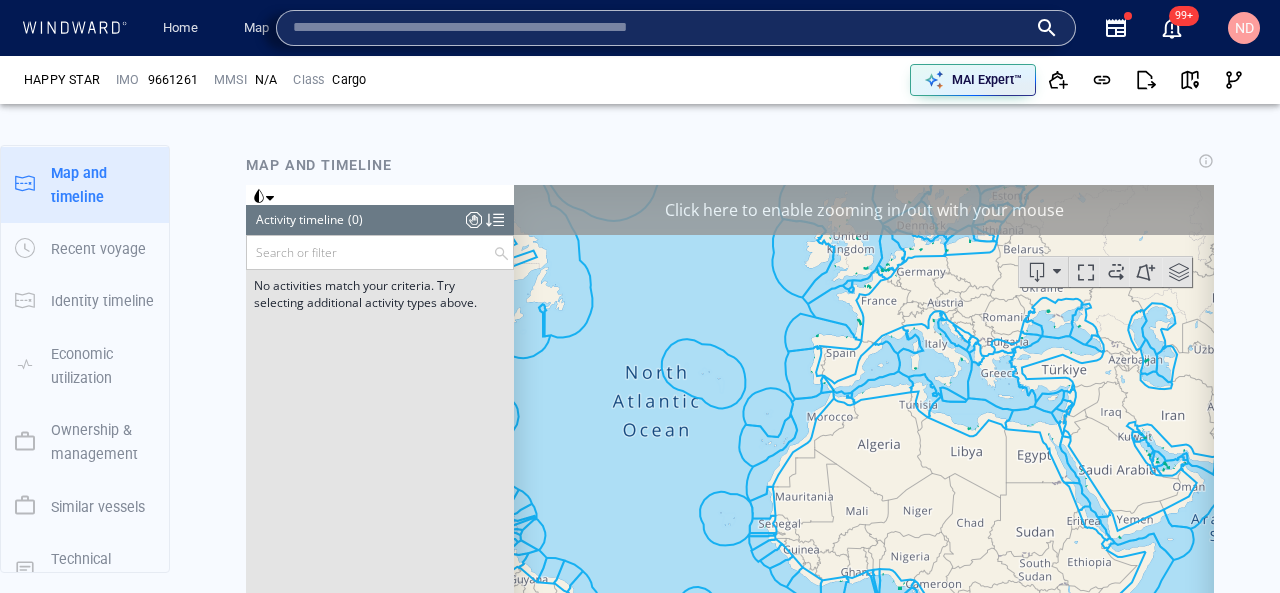 paste on "*******" 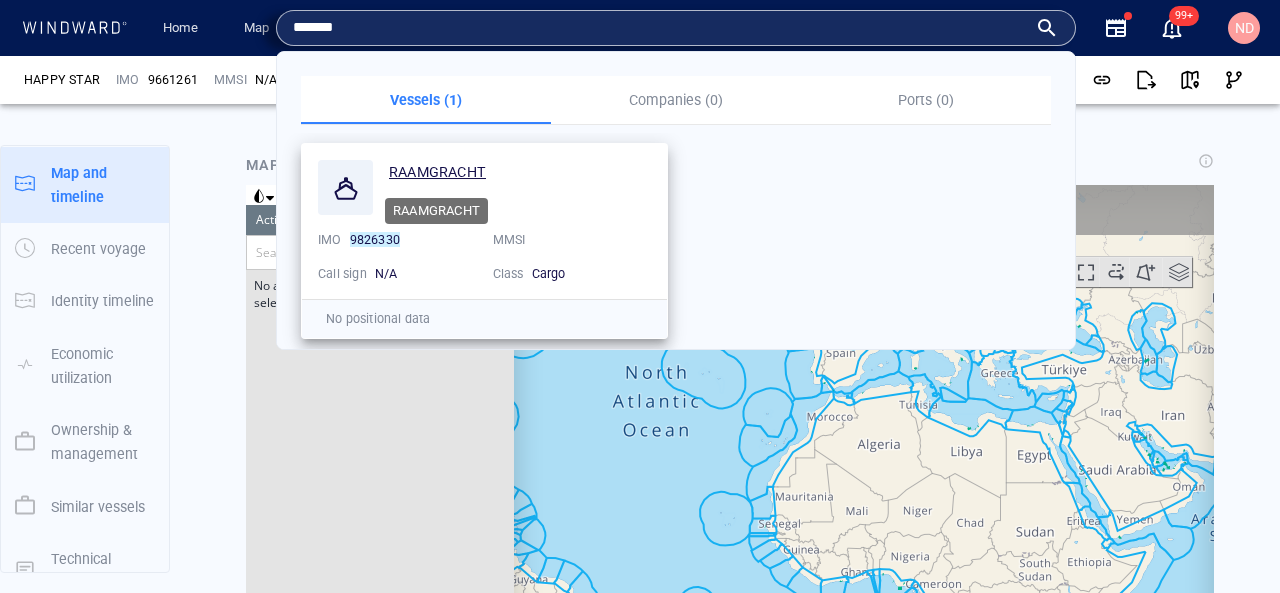 click on "RAAMGRACHT" at bounding box center [437, 172] 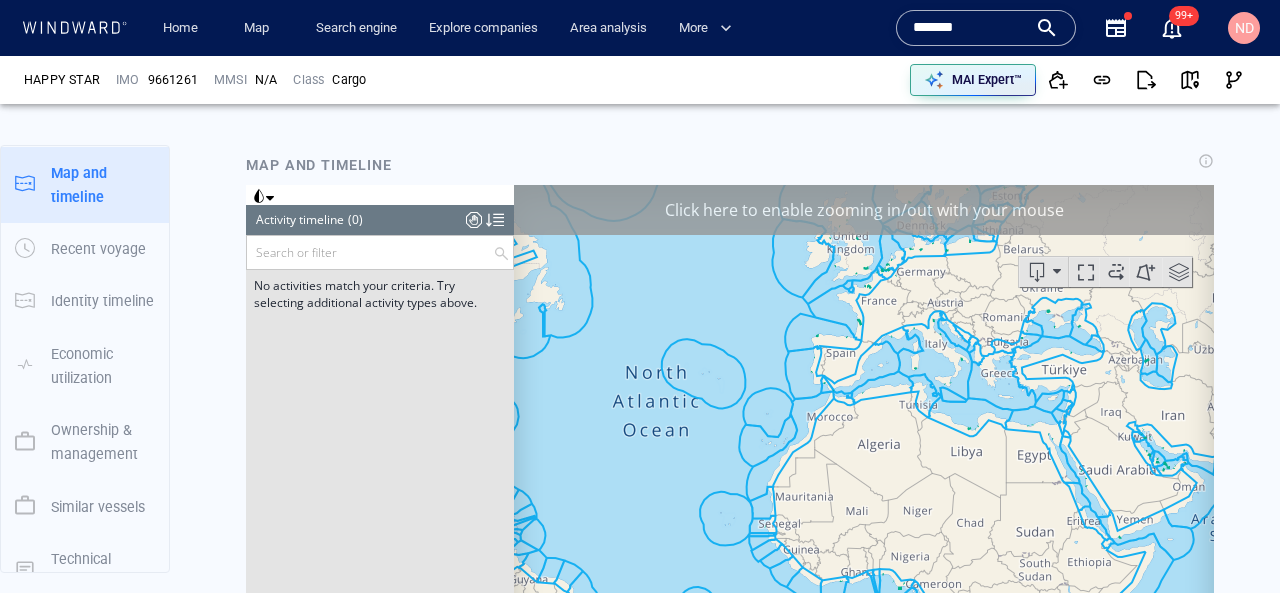 click on "*******" at bounding box center [970, 28] 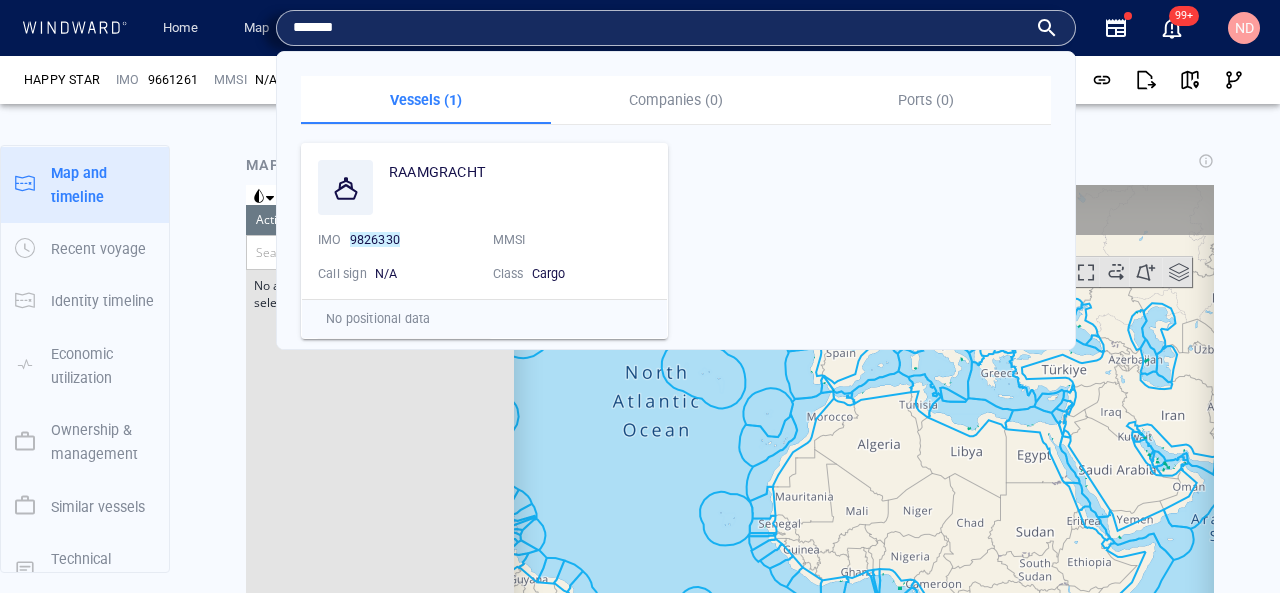 click on "*******" at bounding box center (660, 28) 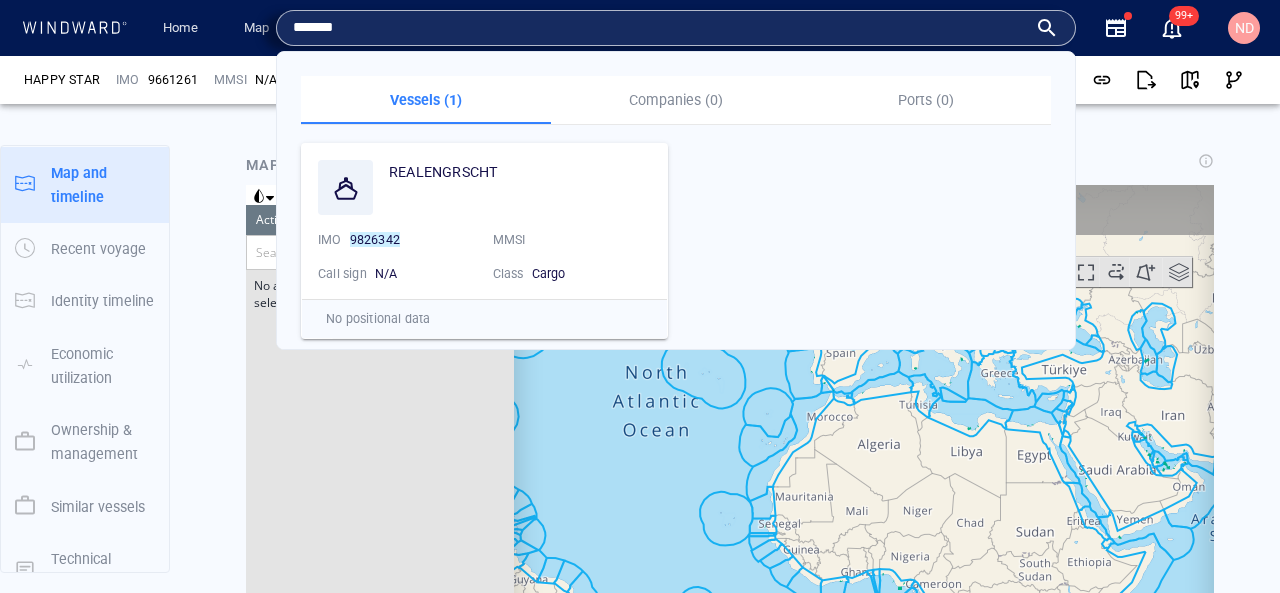 click on "*******" at bounding box center [660, 28] 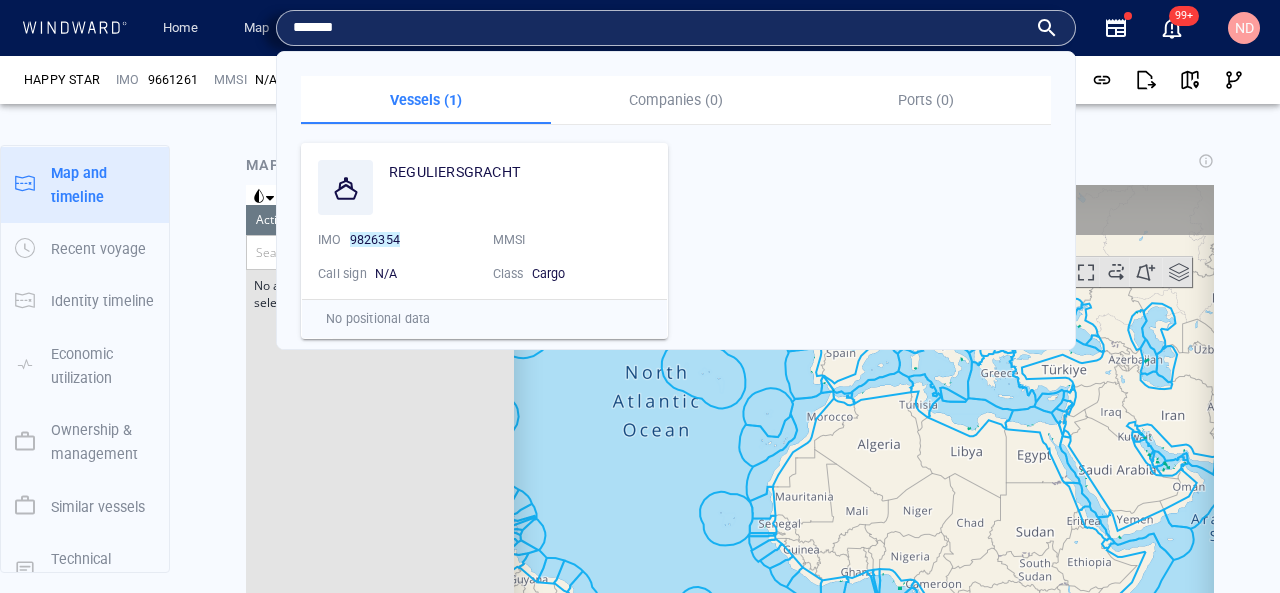 click on "*******" at bounding box center (660, 28) 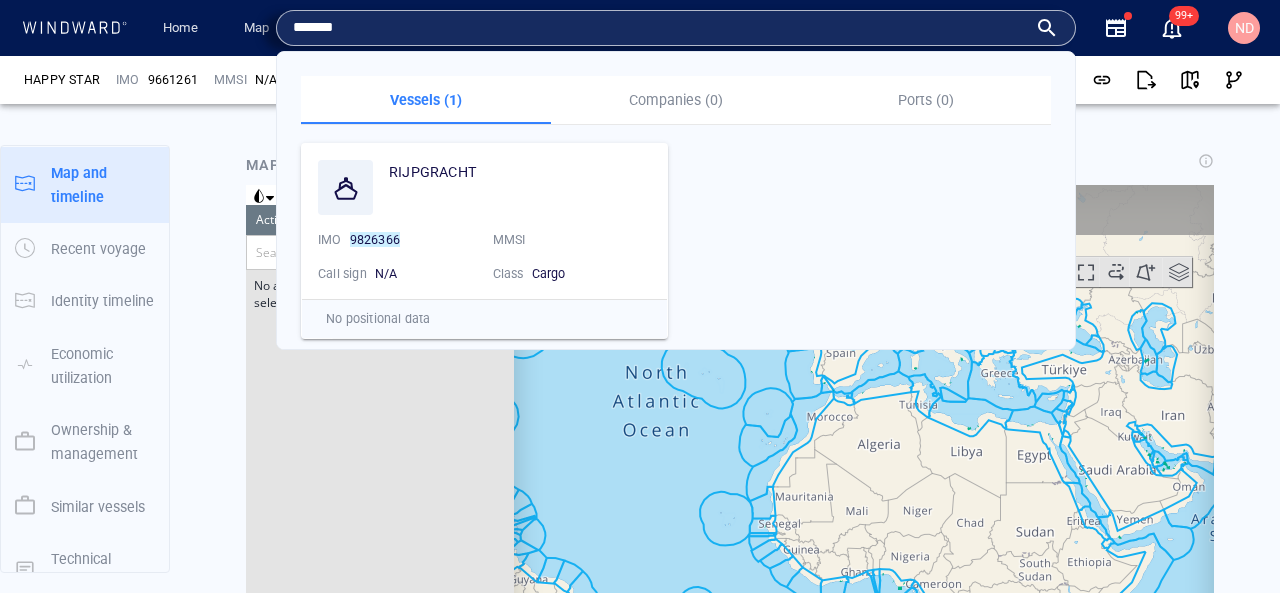 click on "*******" at bounding box center (660, 28) 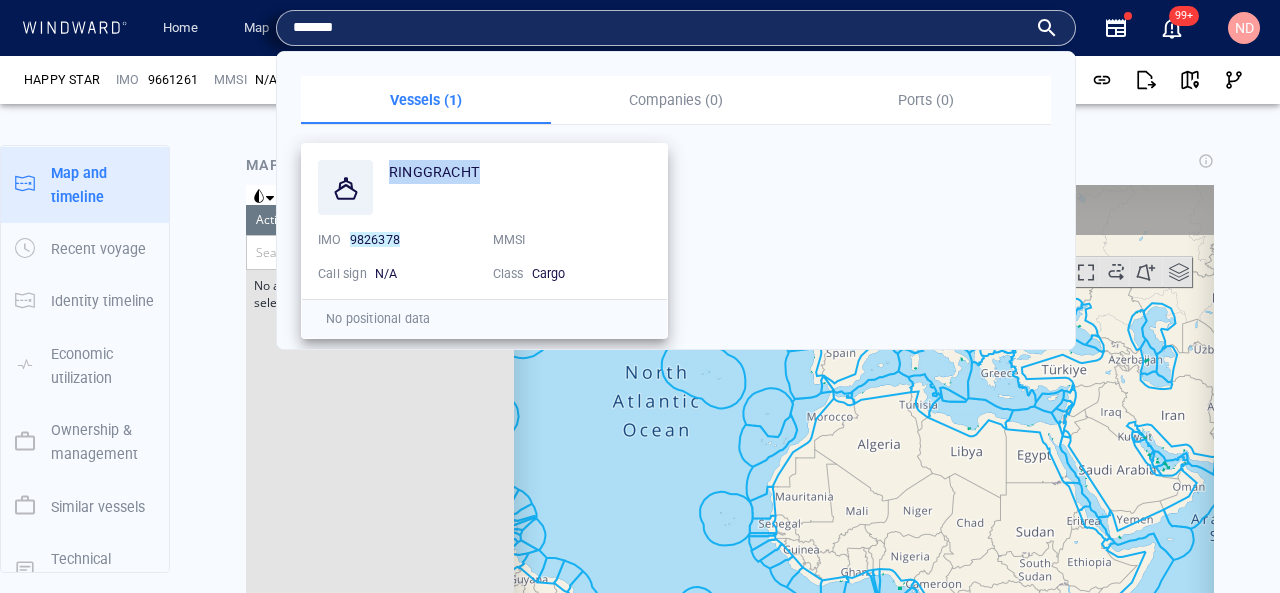 drag, startPoint x: 494, startPoint y: 171, endPoint x: 387, endPoint y: 169, distance: 107.01869 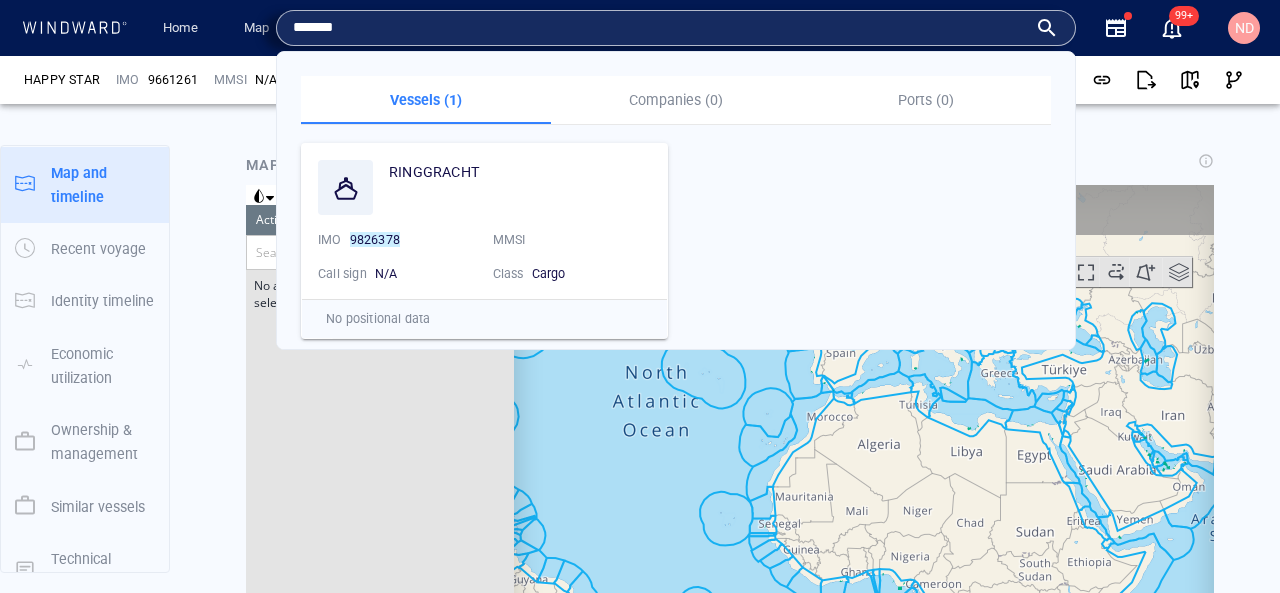 click on "*******" at bounding box center [660, 28] 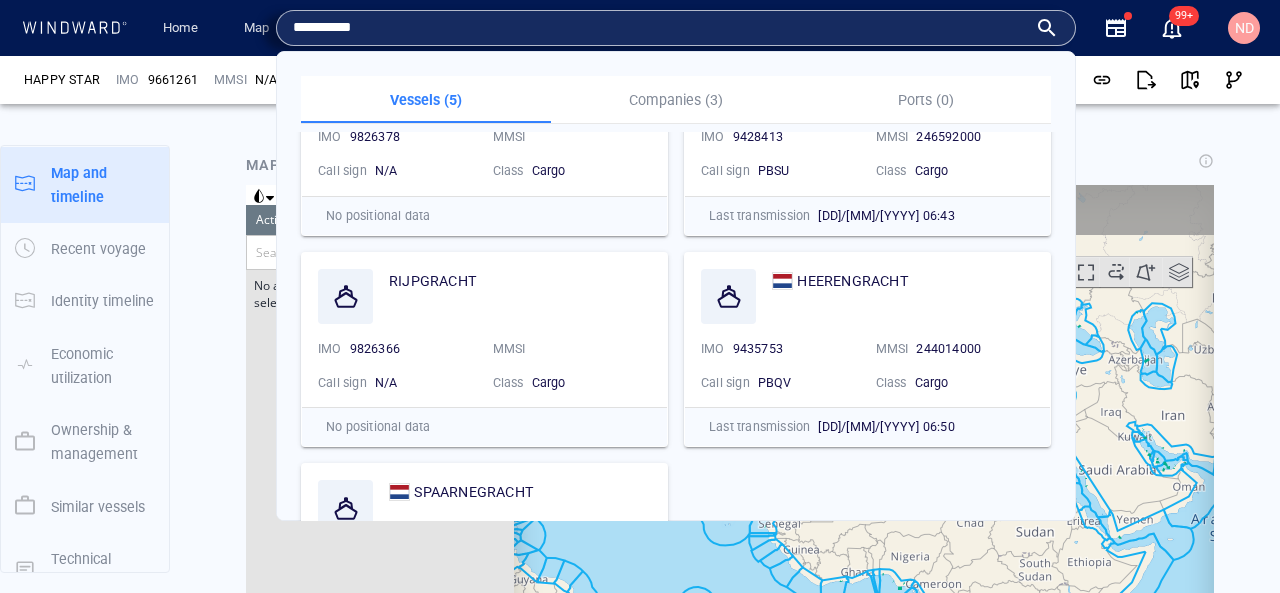 scroll, scrollTop: 0, scrollLeft: 0, axis: both 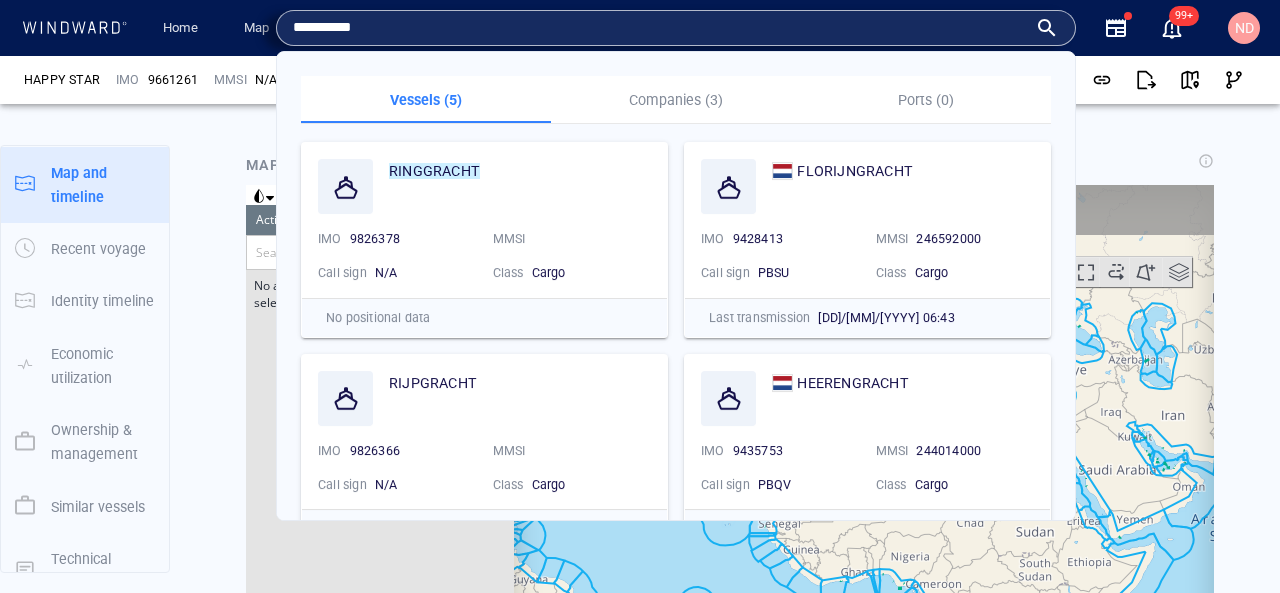 click on "**********" at bounding box center [660, 28] 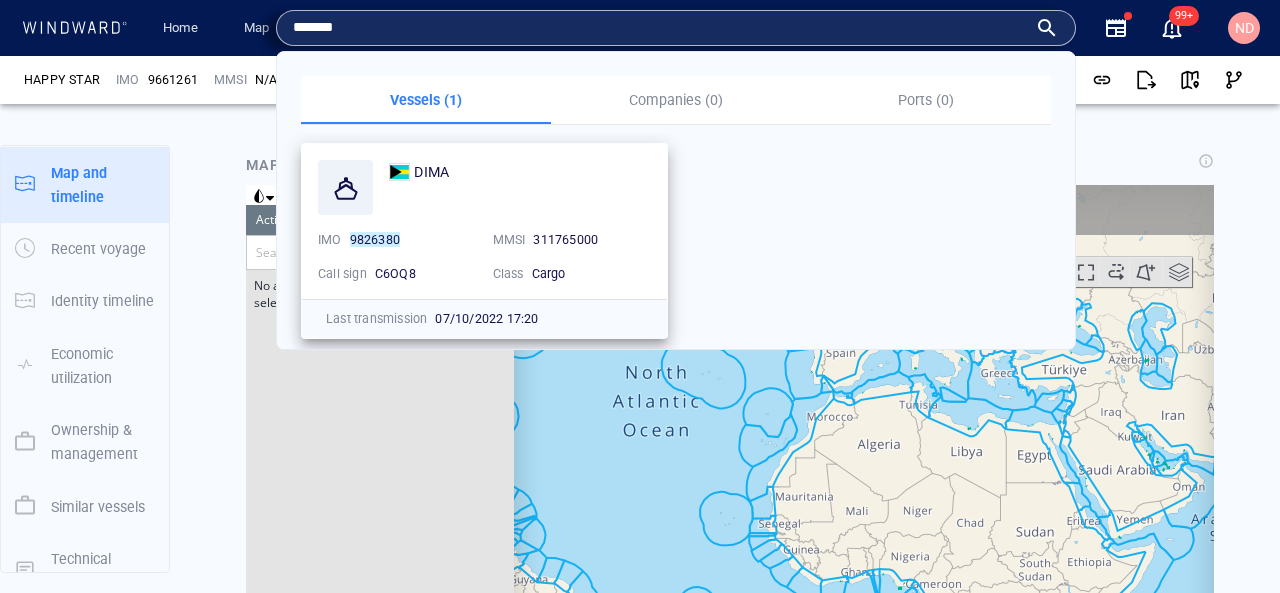 type on "*******" 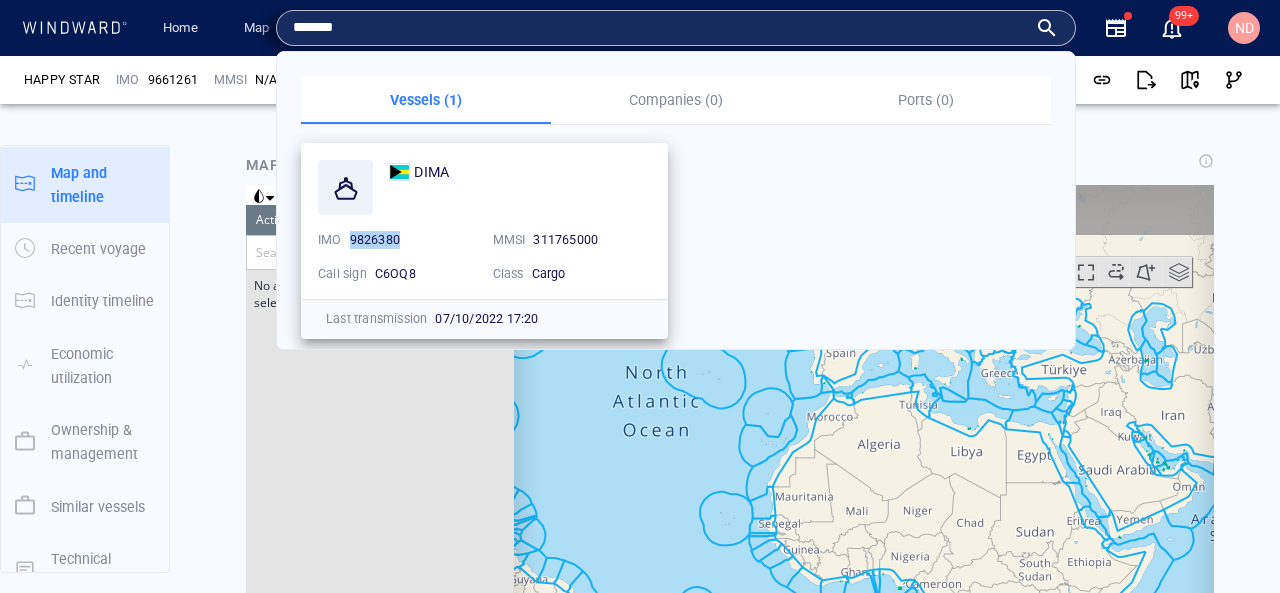 click on "9826380" at bounding box center [375, 239] 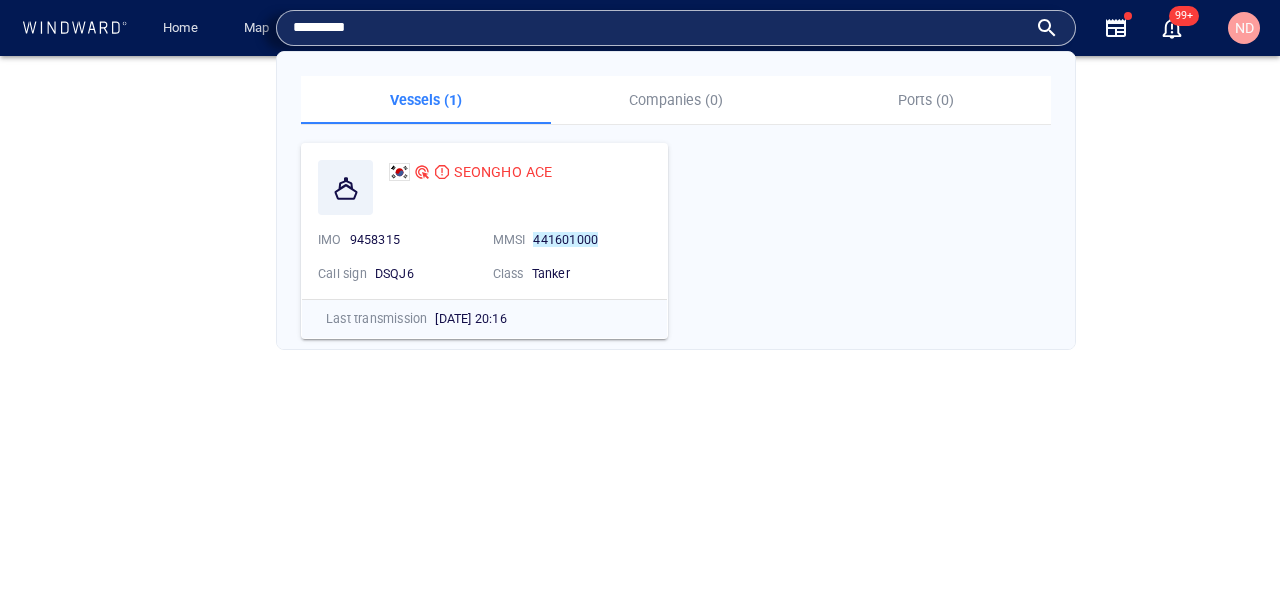 click on "*********" at bounding box center [660, 28] 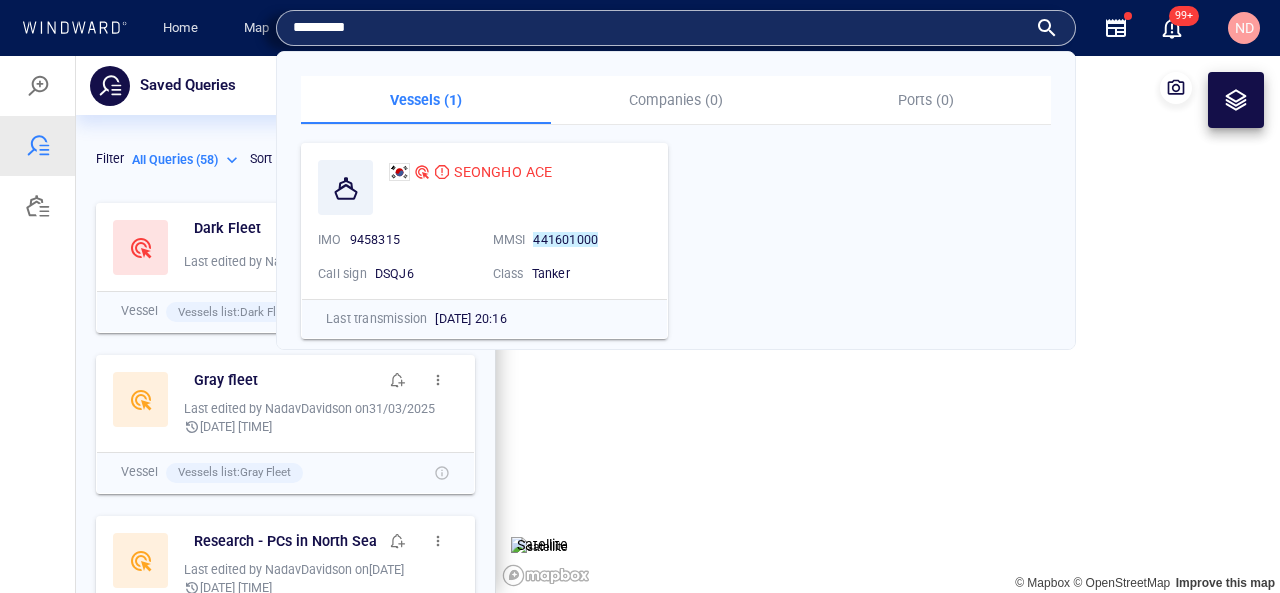 scroll, scrollTop: 0, scrollLeft: 0, axis: both 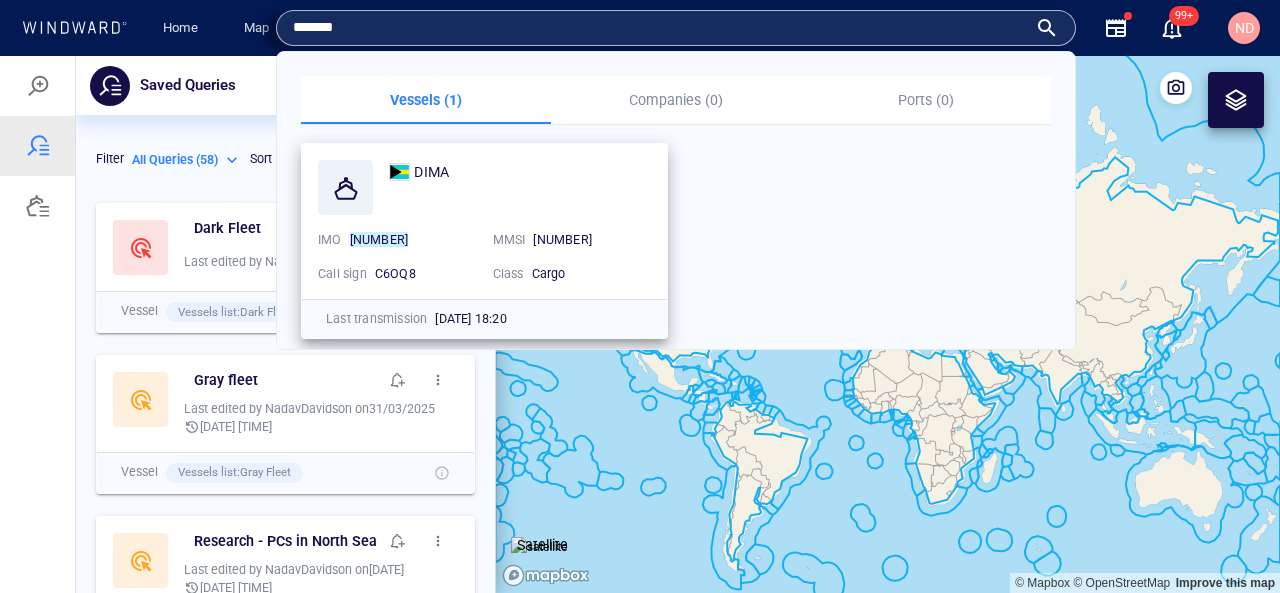 click on "311765000" at bounding box center (562, 239) 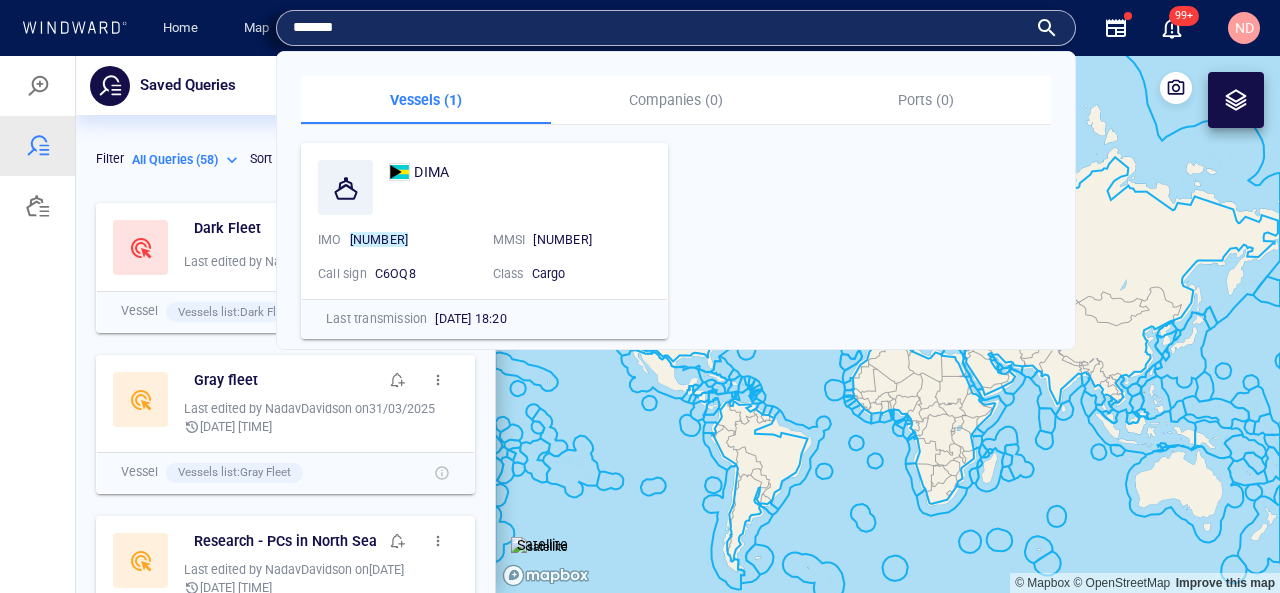 click on "*******" at bounding box center (660, 28) 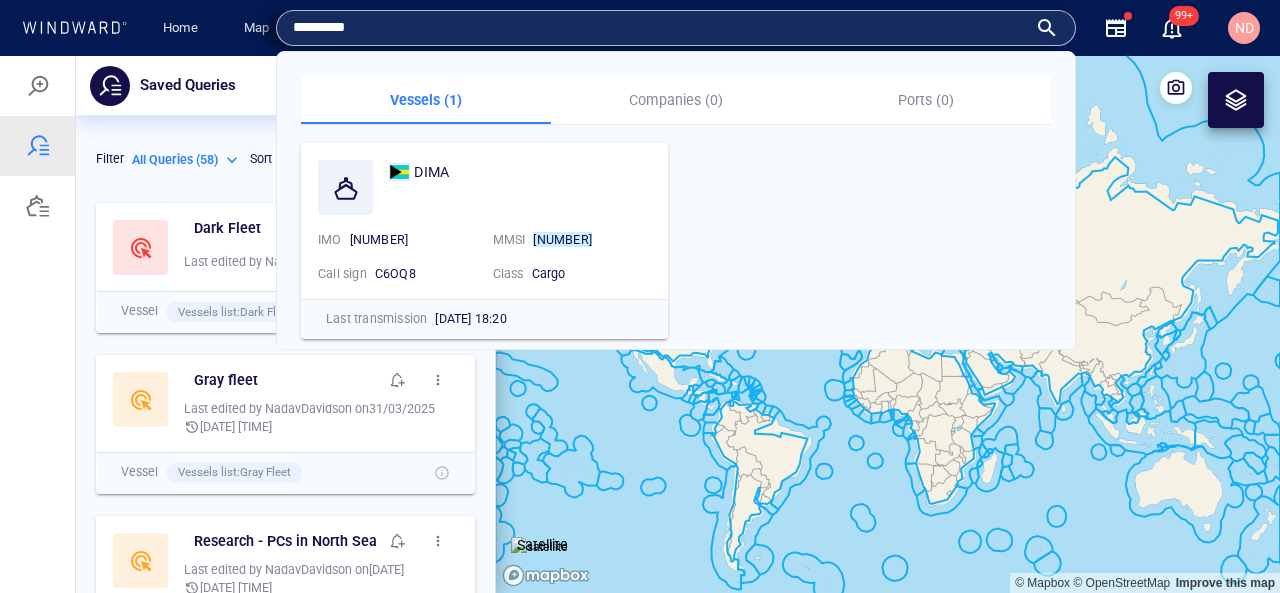 click on "*********" at bounding box center [660, 28] 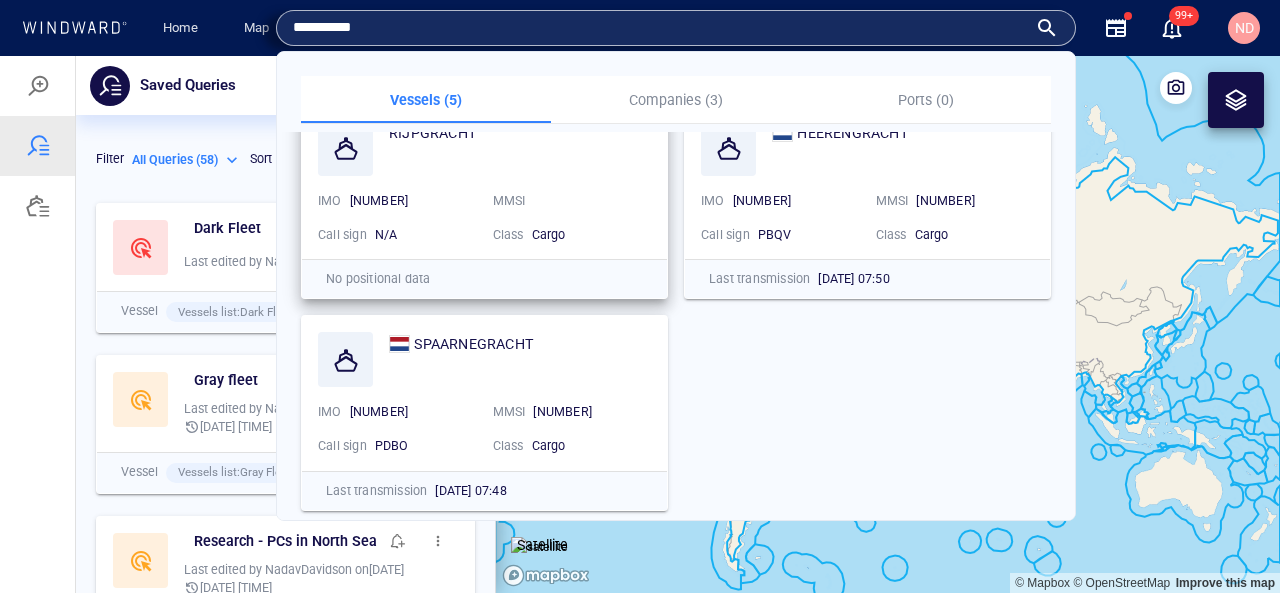 scroll, scrollTop: 0, scrollLeft: 0, axis: both 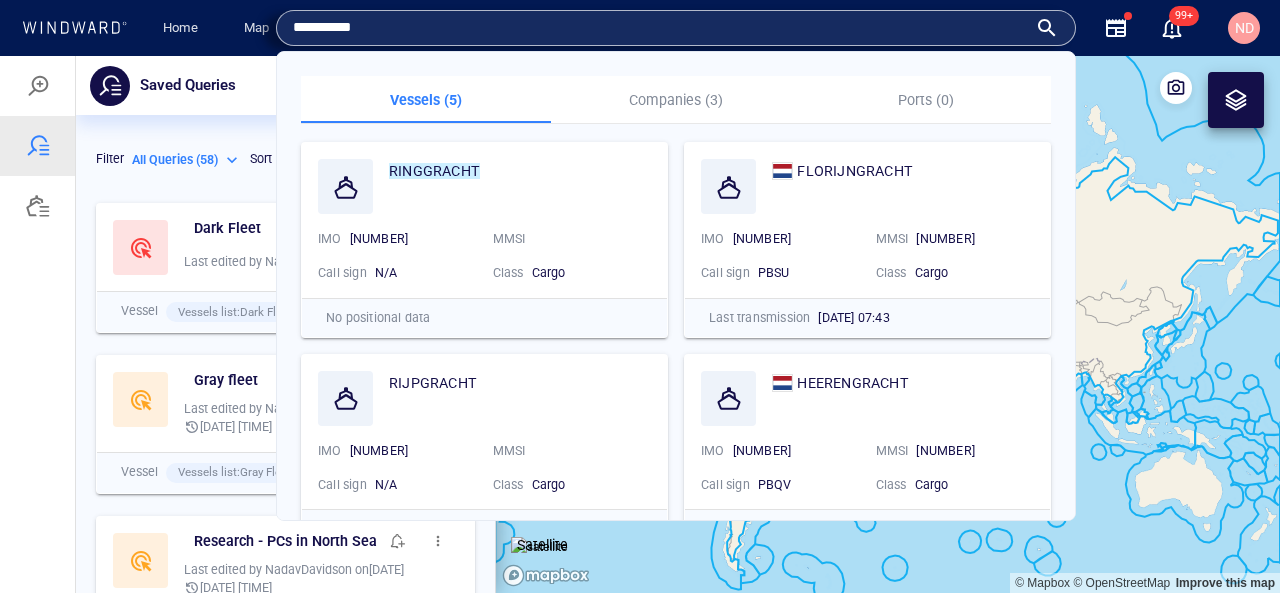 type on "**********" 